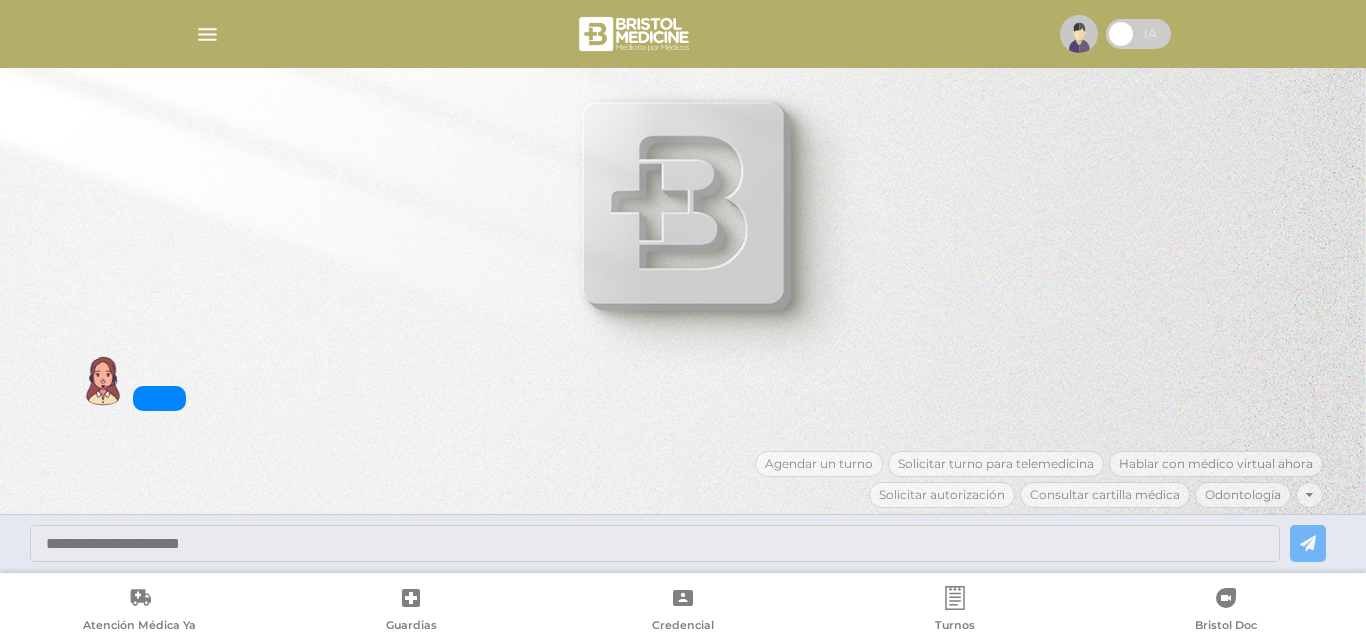 scroll, scrollTop: 0, scrollLeft: 0, axis: both 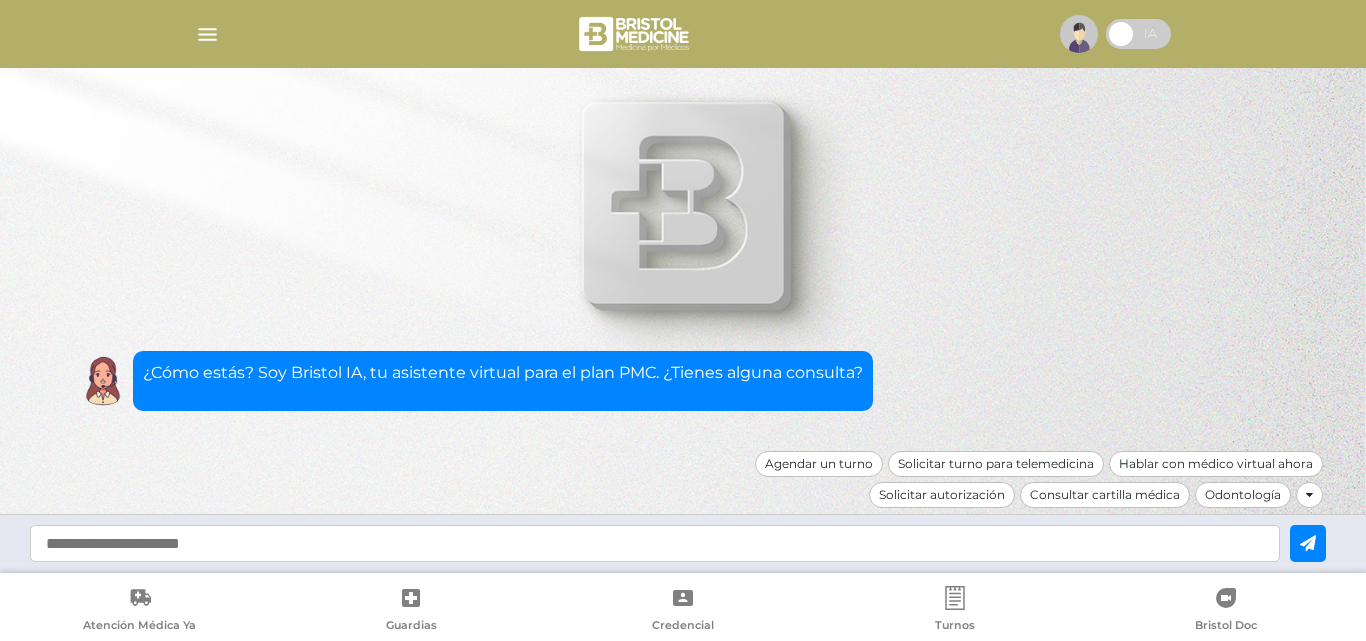click at bounding box center (207, 34) 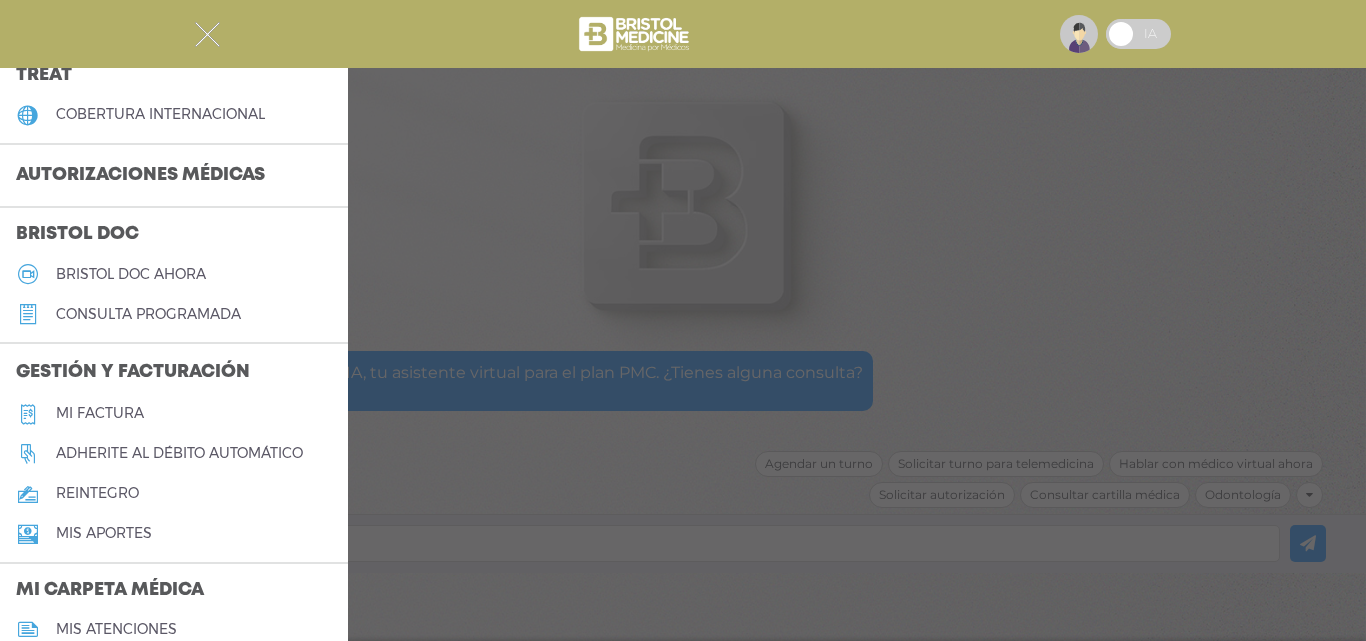 scroll, scrollTop: 500, scrollLeft: 0, axis: vertical 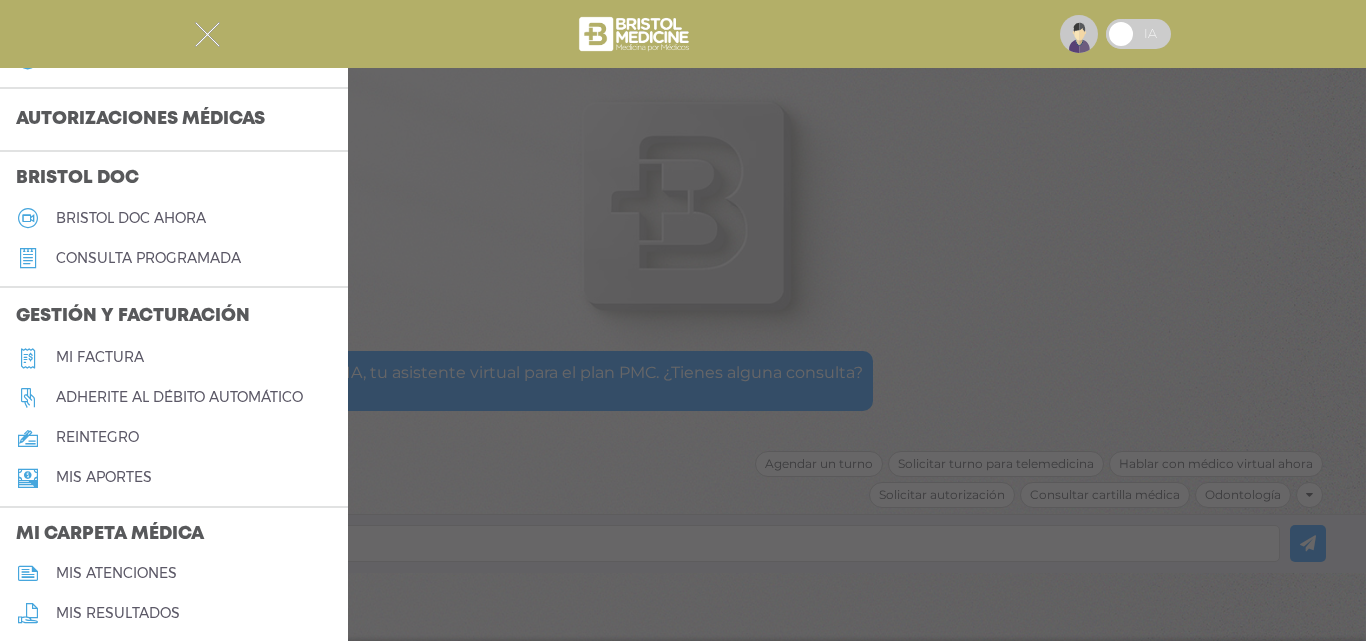 click on "reintegro" at bounding box center [97, 437] 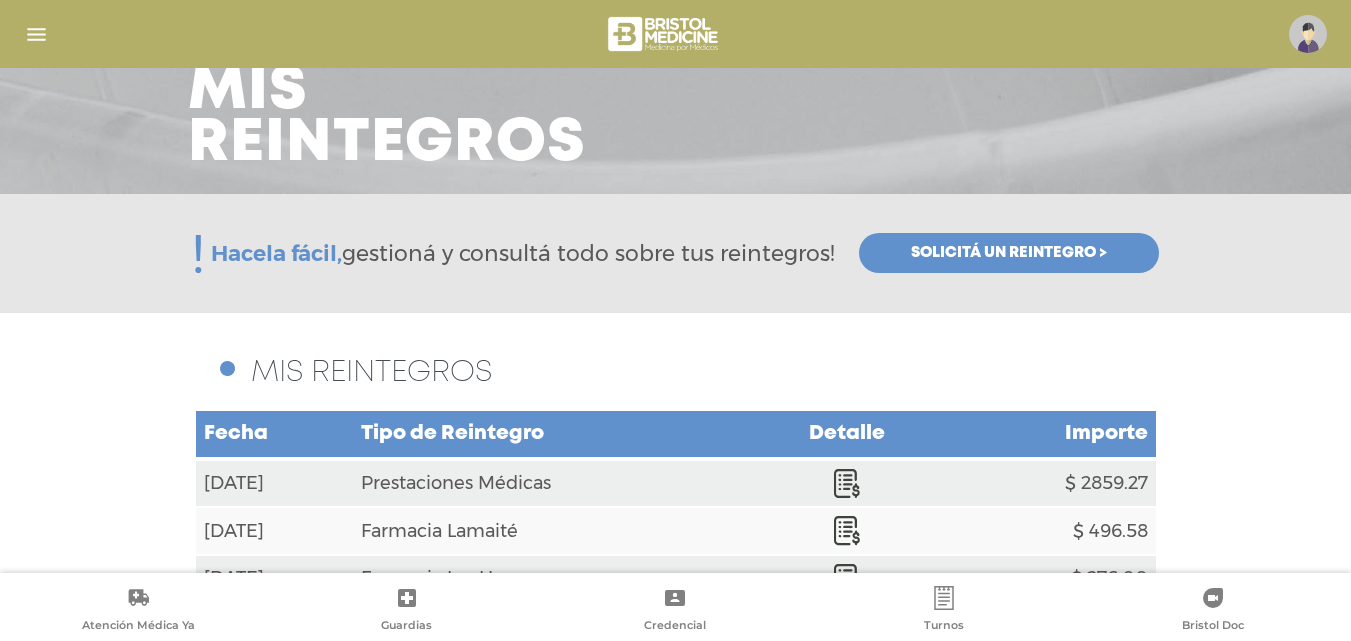 scroll, scrollTop: 0, scrollLeft: 0, axis: both 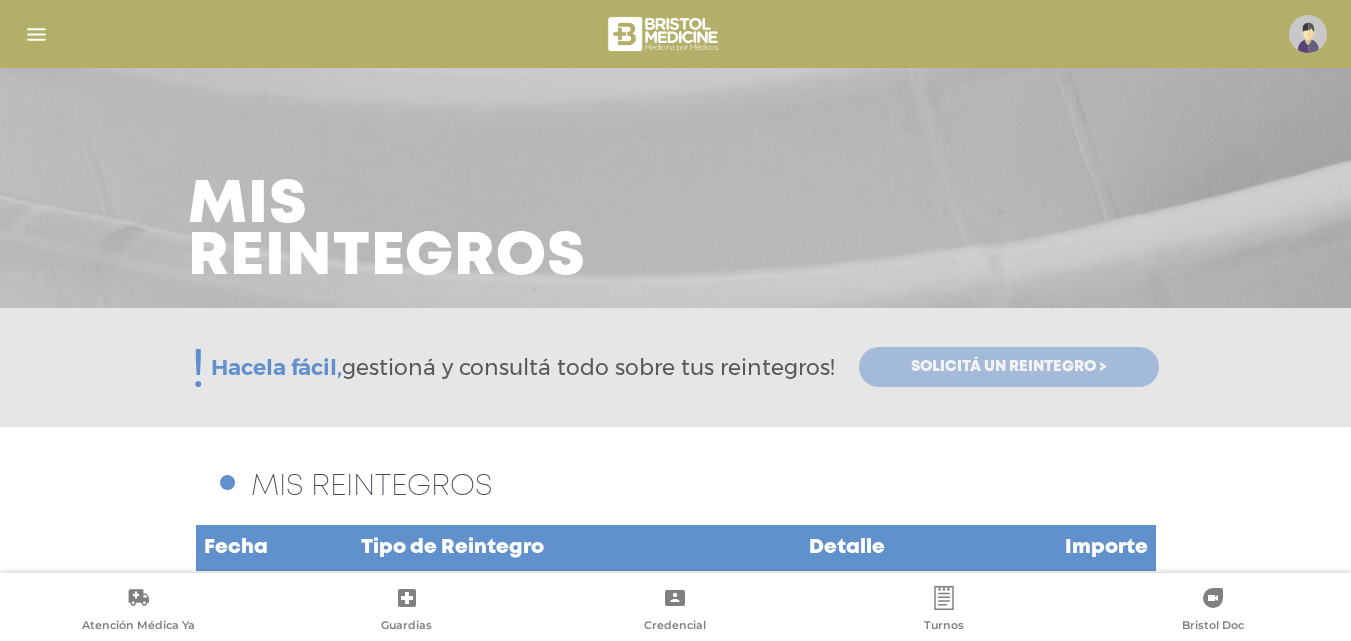 click on "Solicitá un reintegro >" at bounding box center (1009, 367) 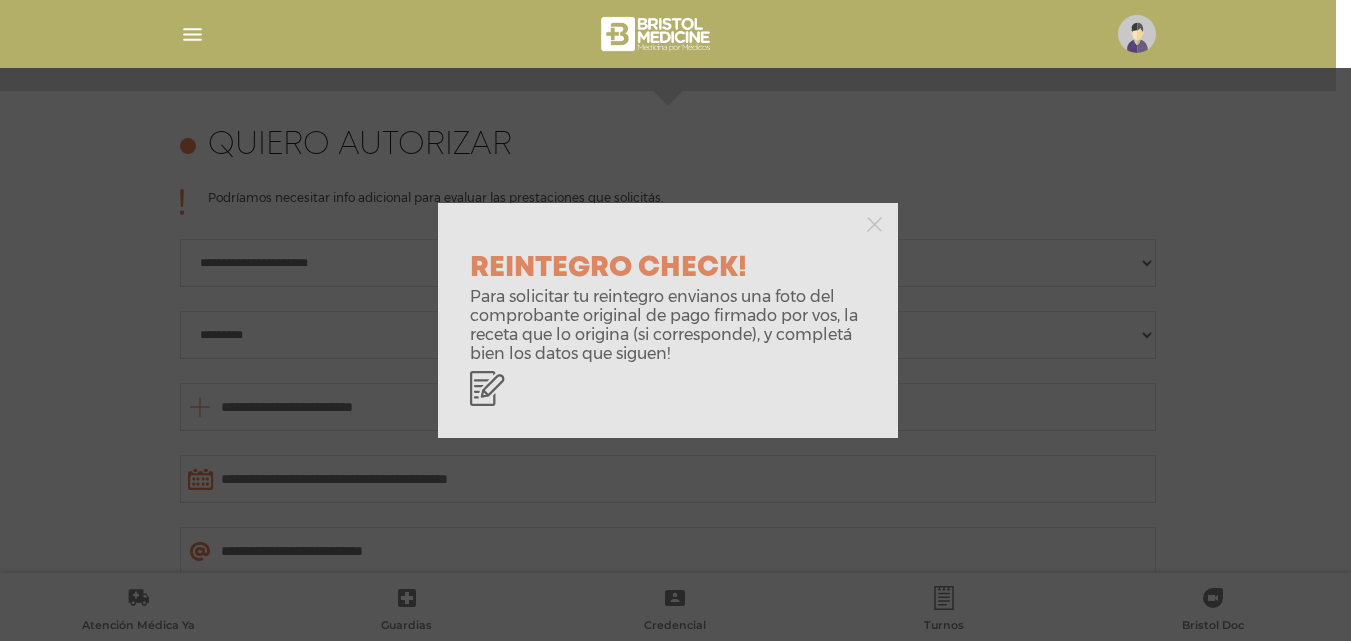 scroll, scrollTop: 888, scrollLeft: 0, axis: vertical 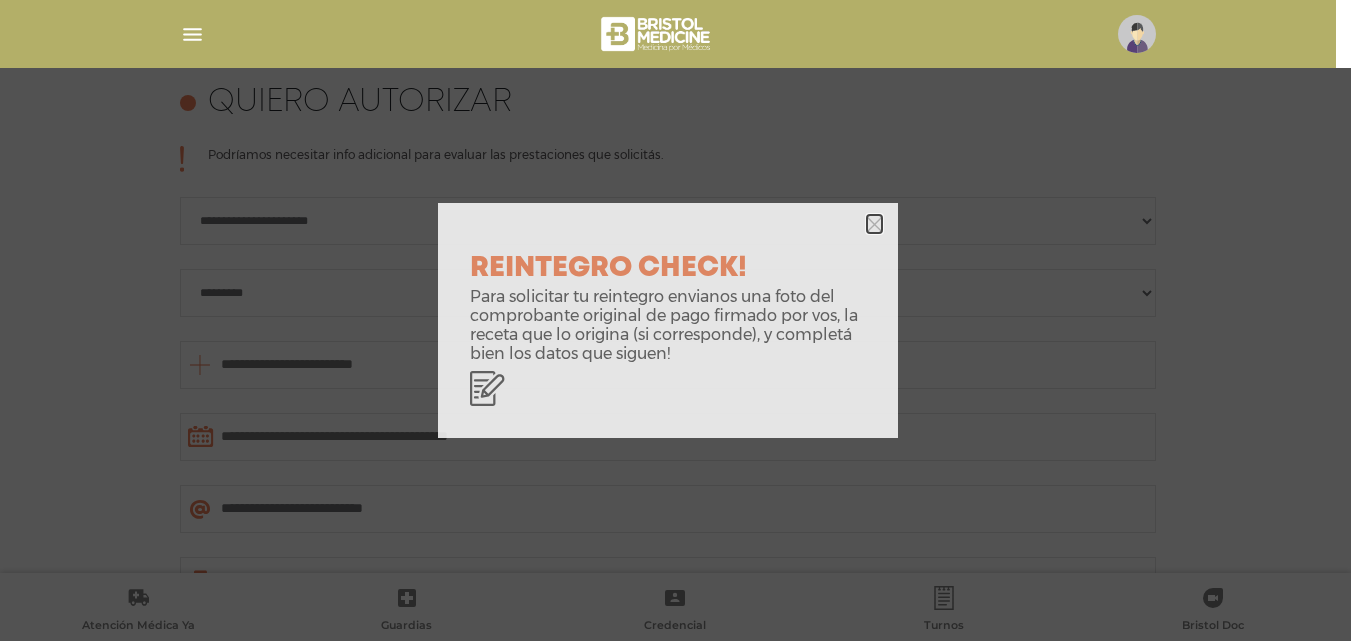 click 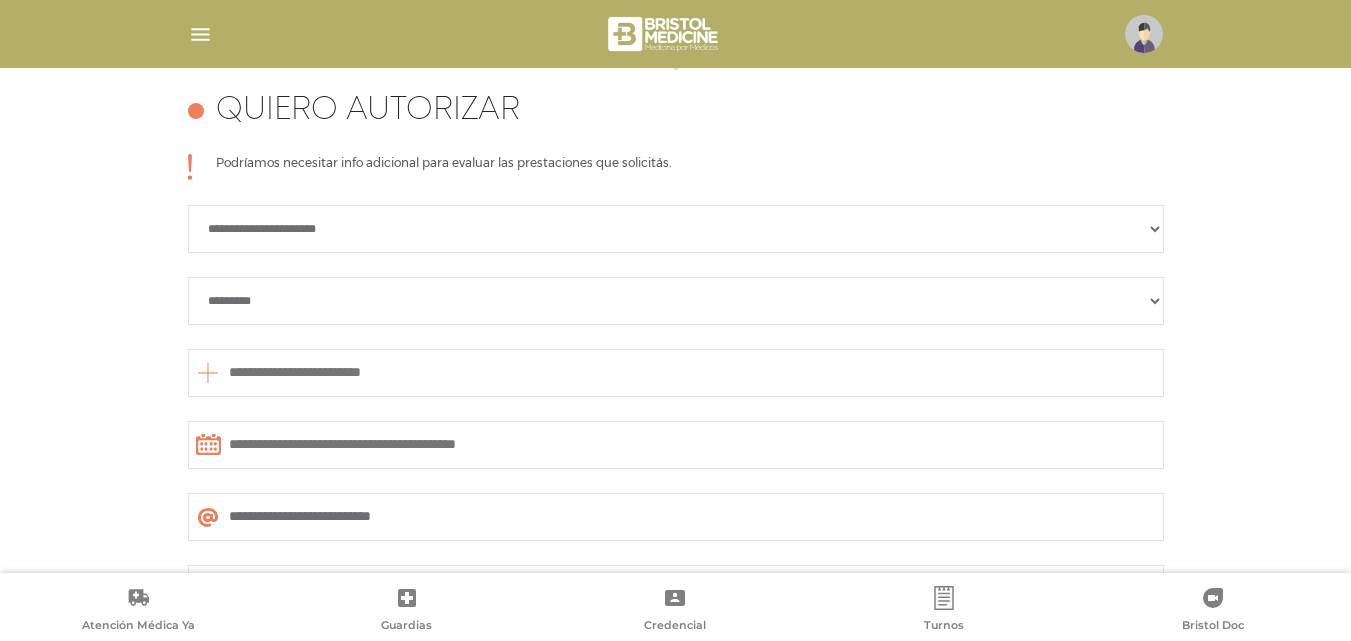 scroll, scrollTop: 888, scrollLeft: 0, axis: vertical 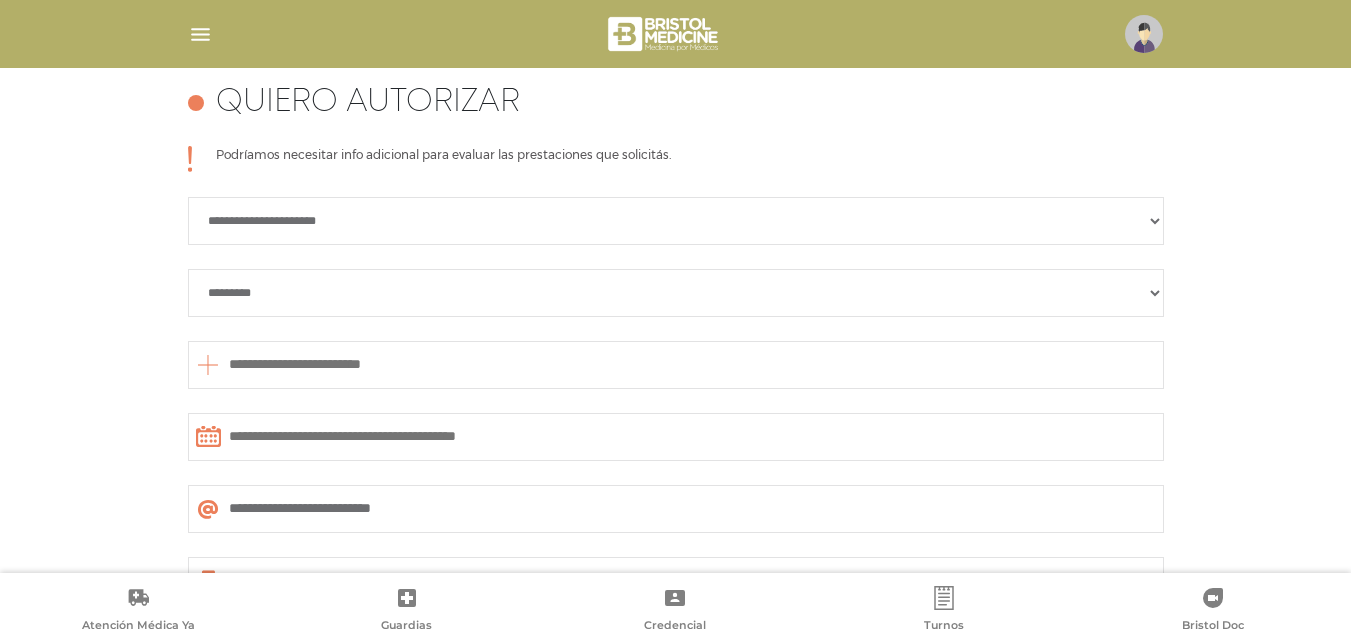 click on "**********" at bounding box center [676, 221] 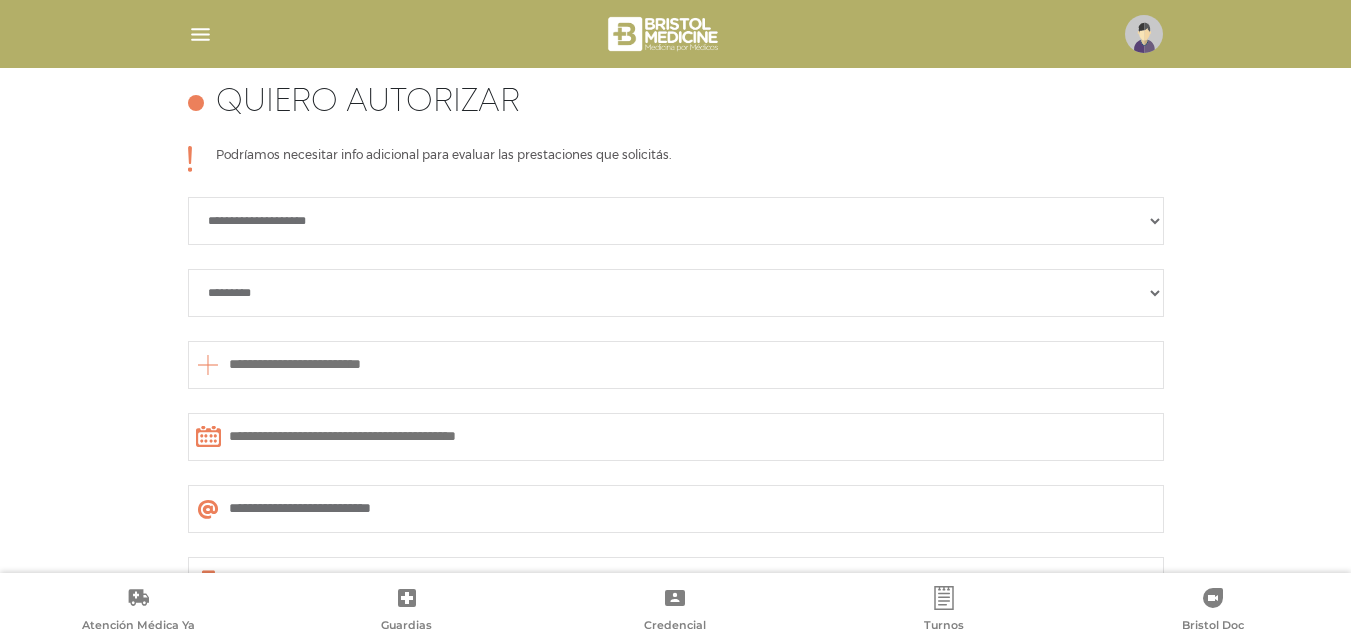 click on "**********" at bounding box center [676, 221] 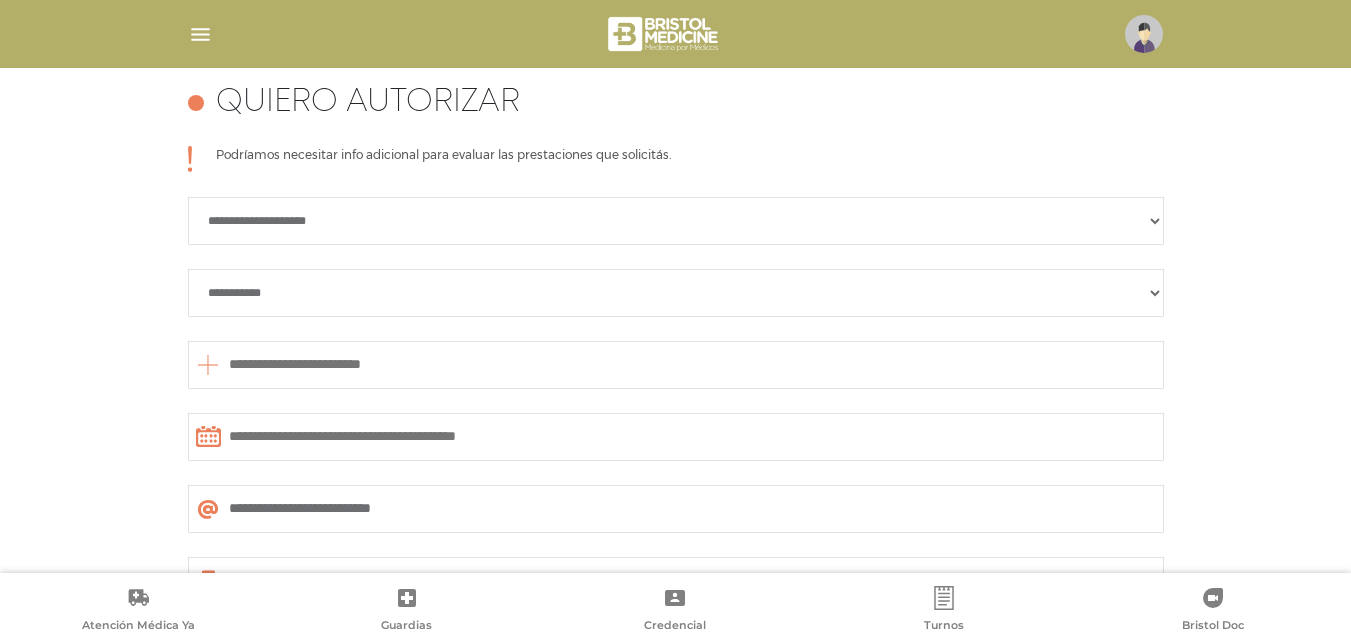 click on "**********" at bounding box center [676, 293] 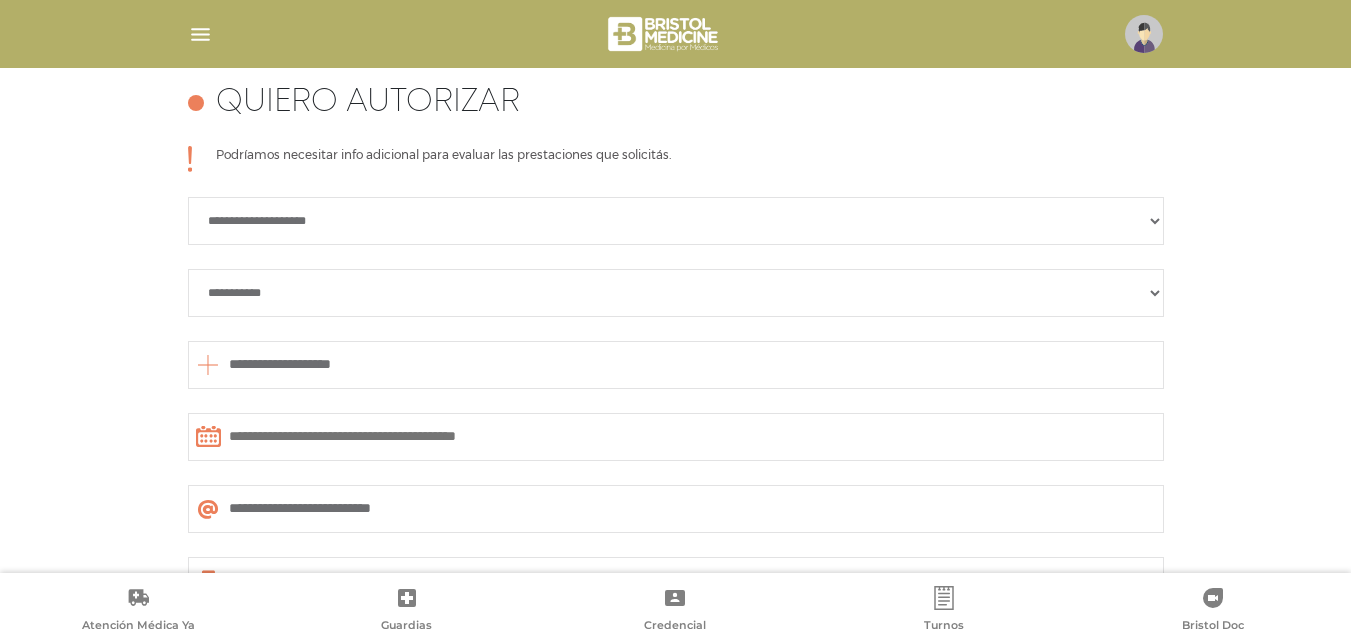 click at bounding box center (208, 365) 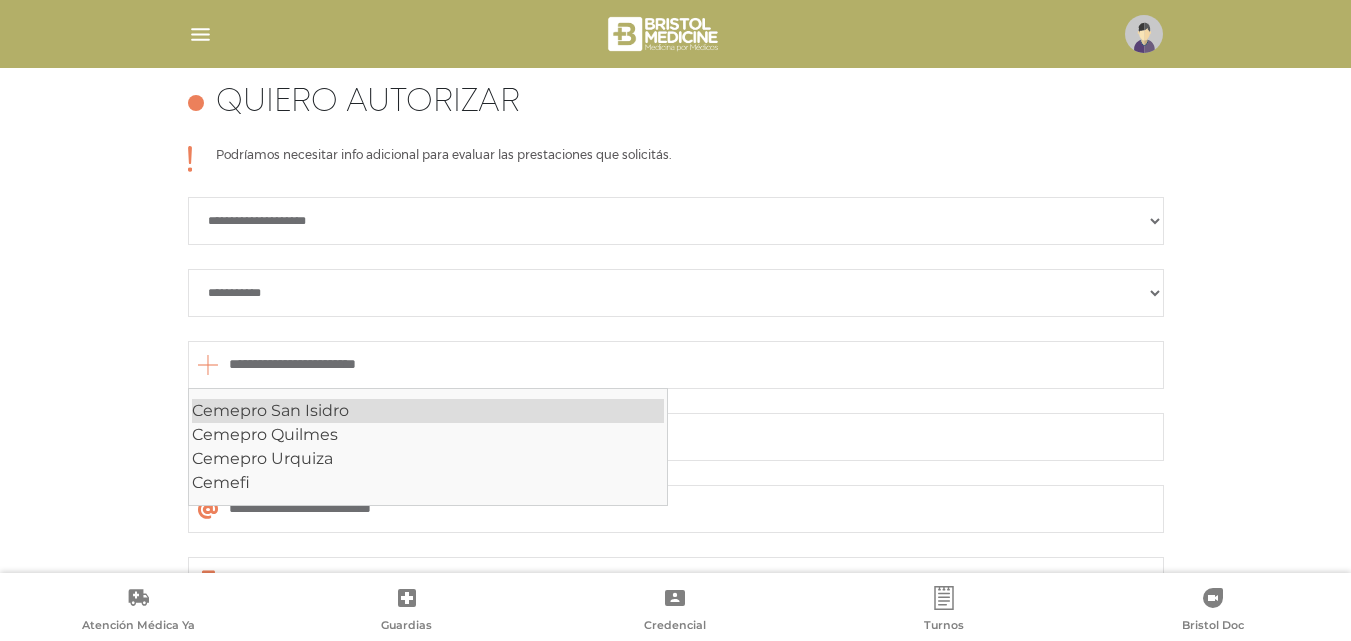 click on "Cemepro San Isidro" at bounding box center (428, 411) 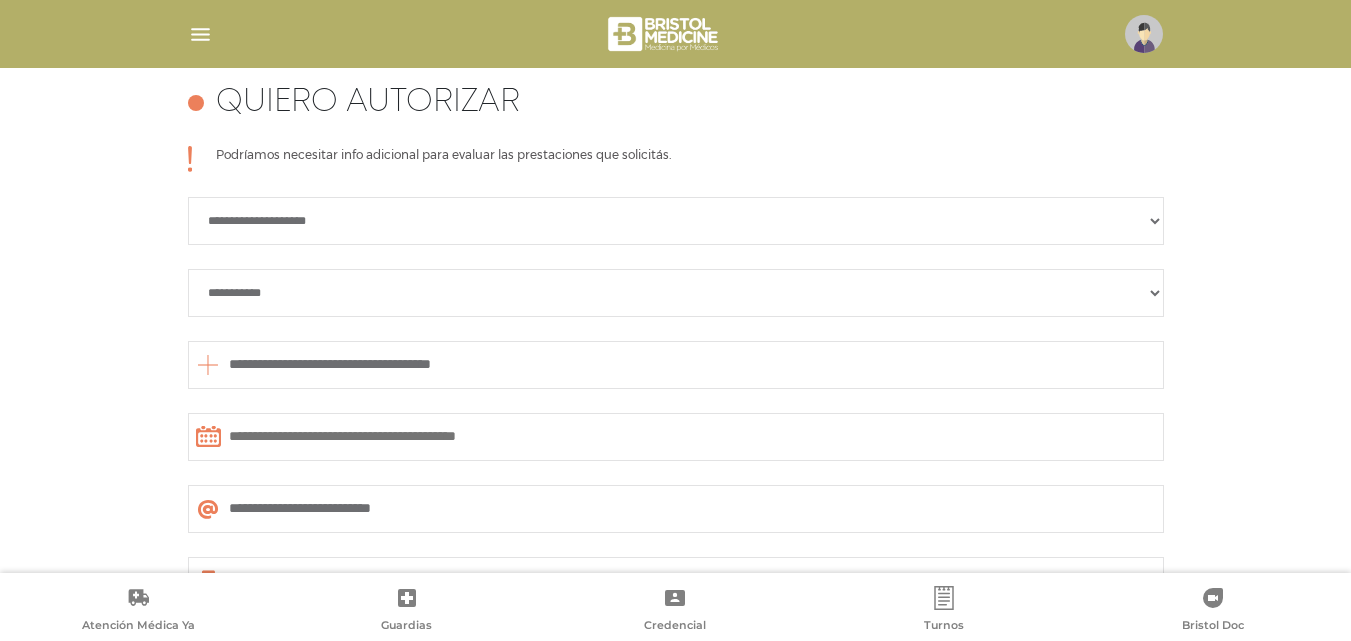 scroll, scrollTop: 988, scrollLeft: 0, axis: vertical 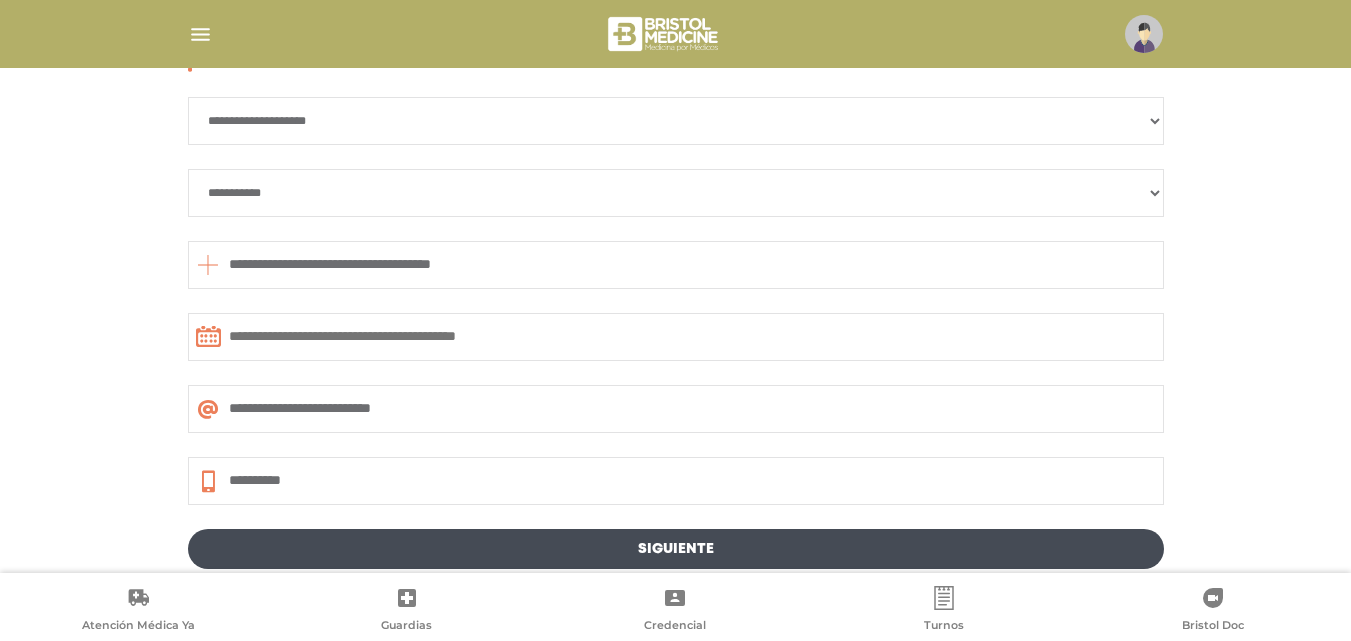 type on "**********" 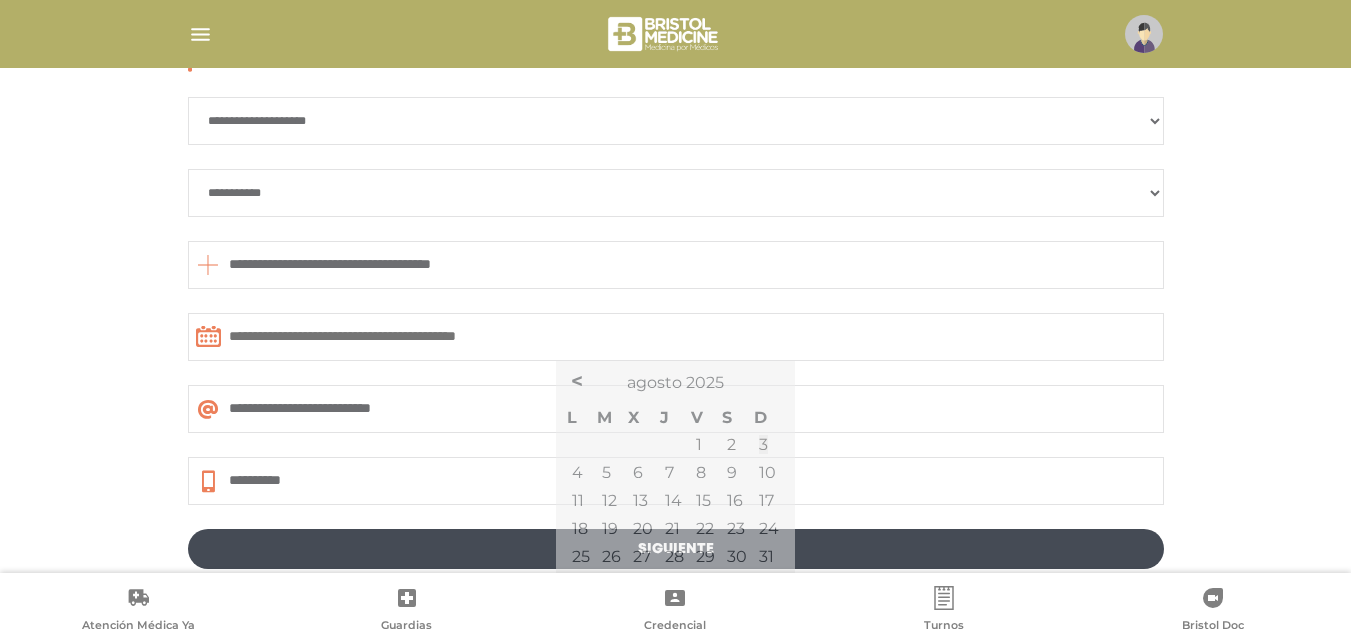click at bounding box center (676, 337) 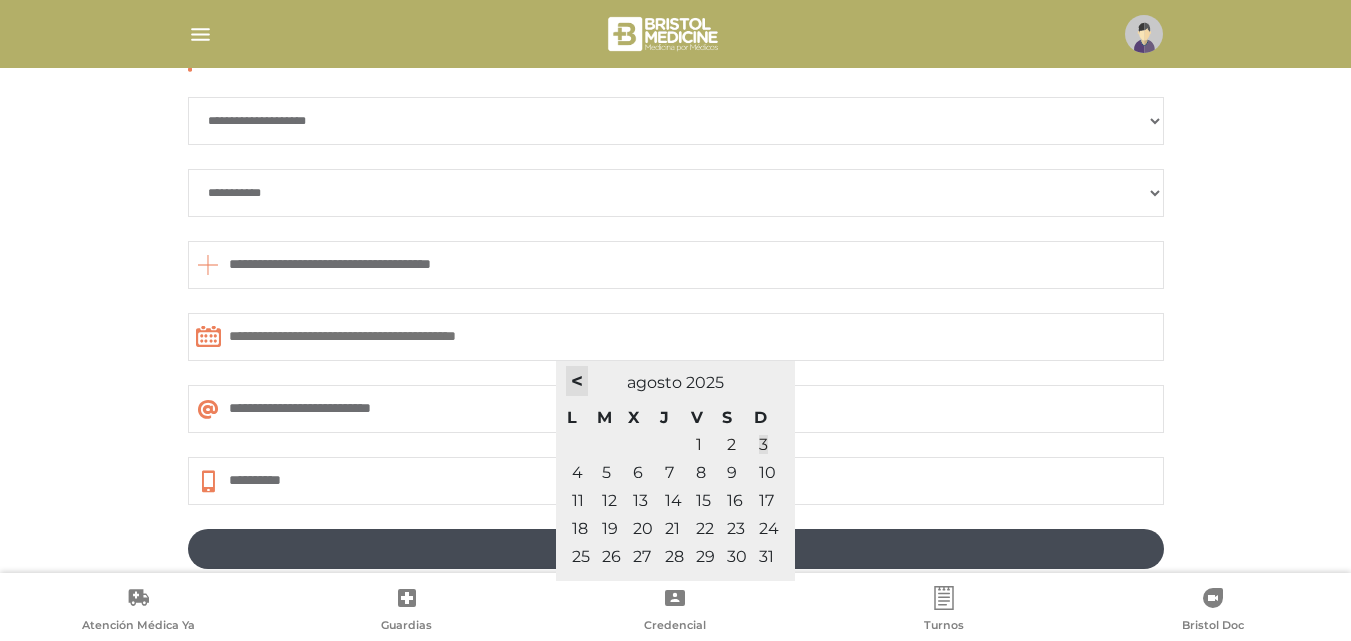 click on "<" at bounding box center (577, 381) 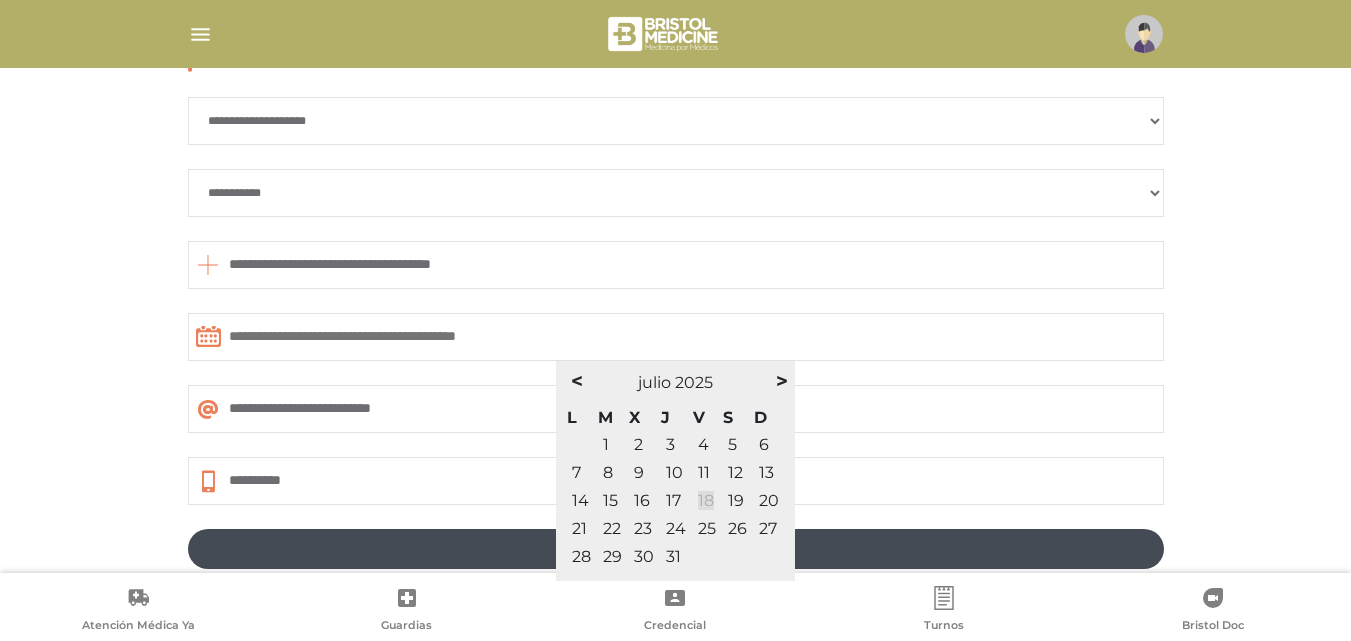 click on "18" at bounding box center [706, 500] 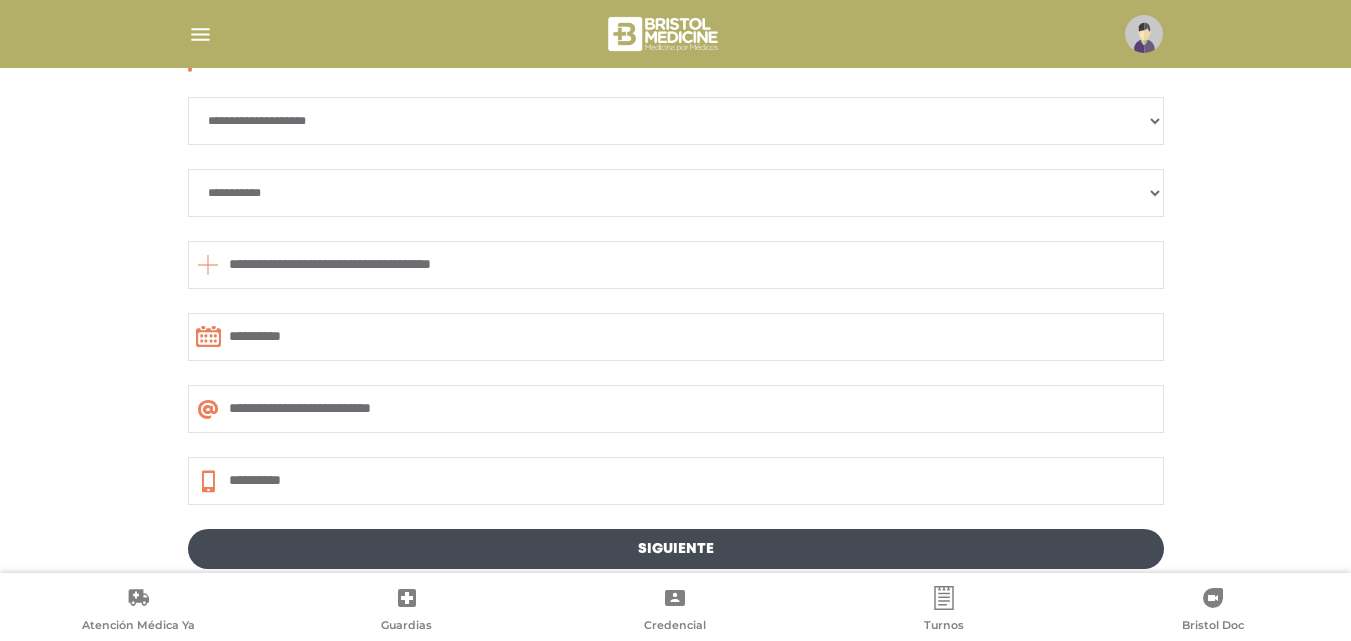 click on "Siguiente" at bounding box center [676, 549] 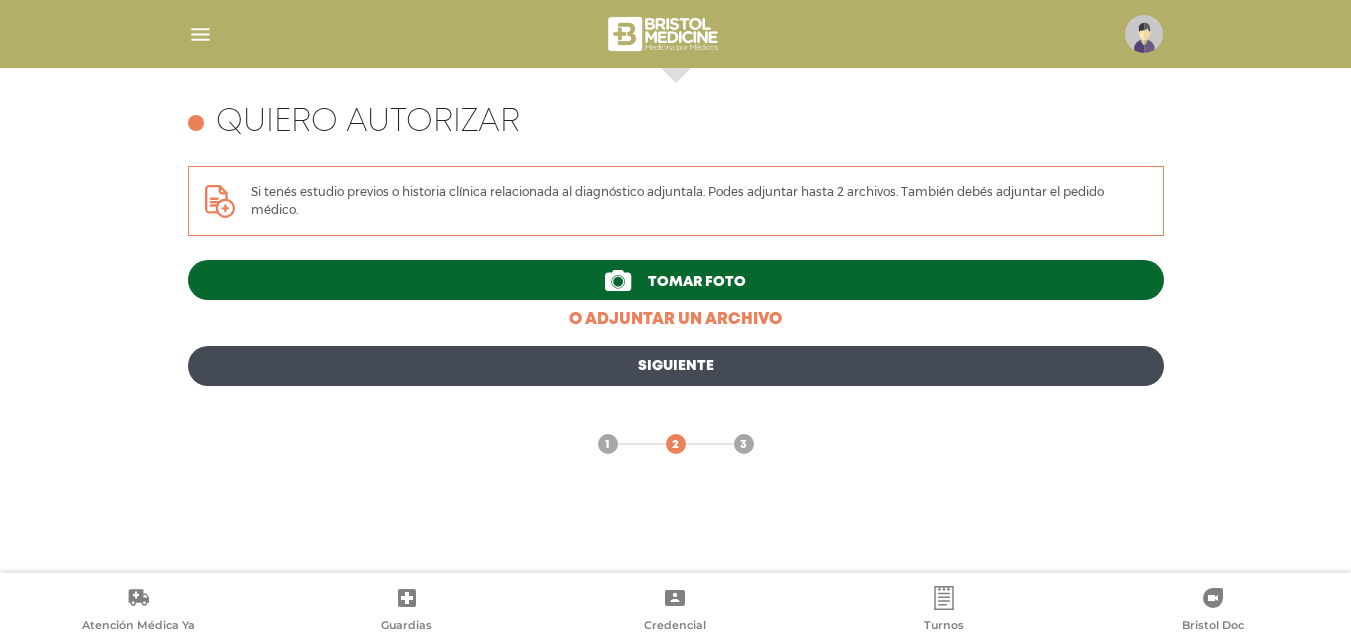 scroll, scrollTop: 868, scrollLeft: 0, axis: vertical 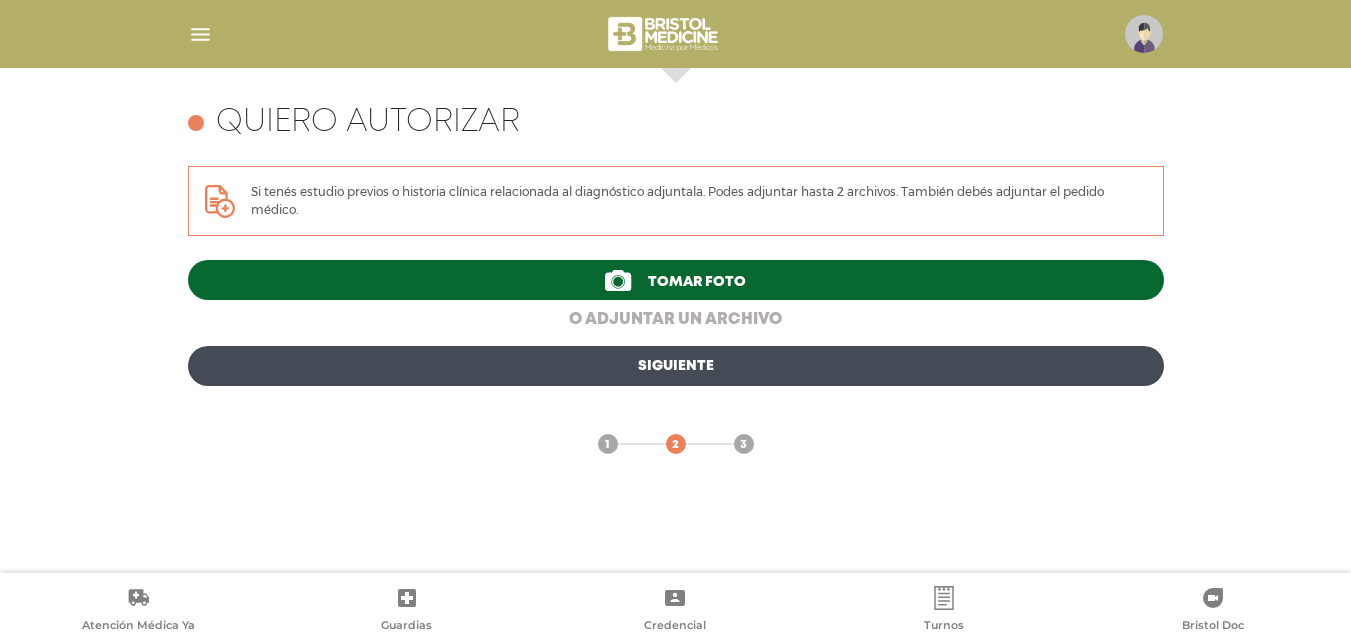 click on "o adjuntar un archivo" at bounding box center [676, 320] 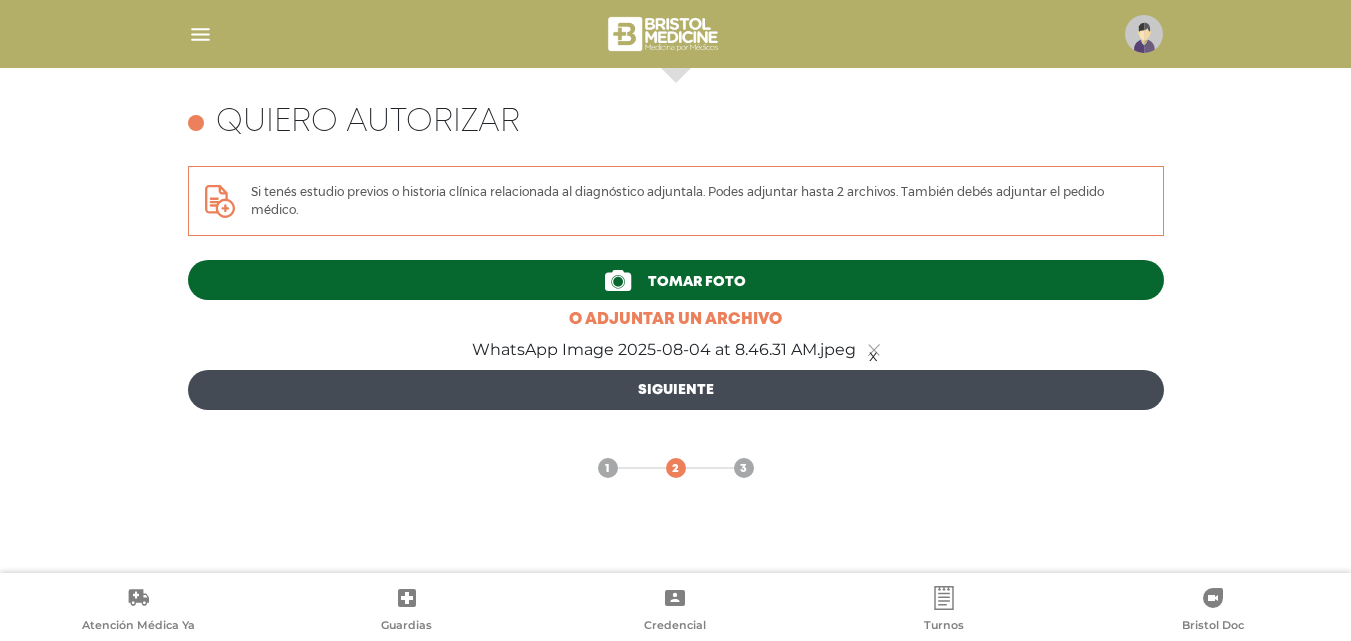click on "Siguiente" at bounding box center (676, 390) 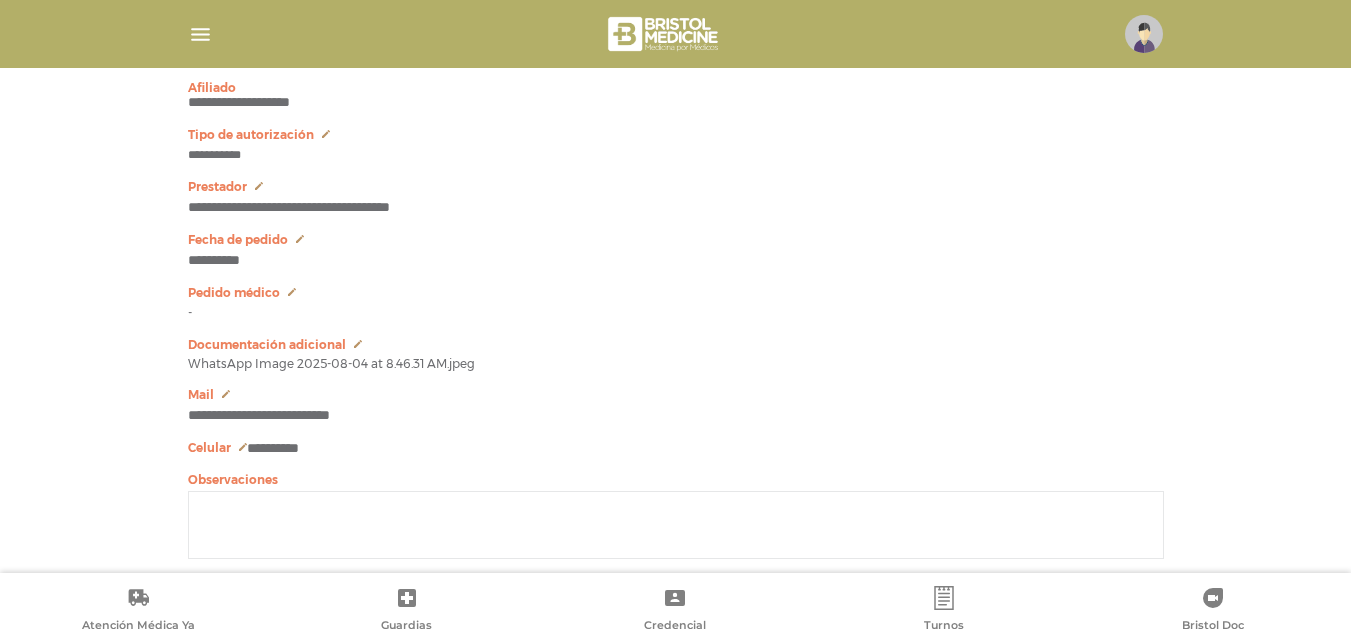 scroll, scrollTop: 1202, scrollLeft: 0, axis: vertical 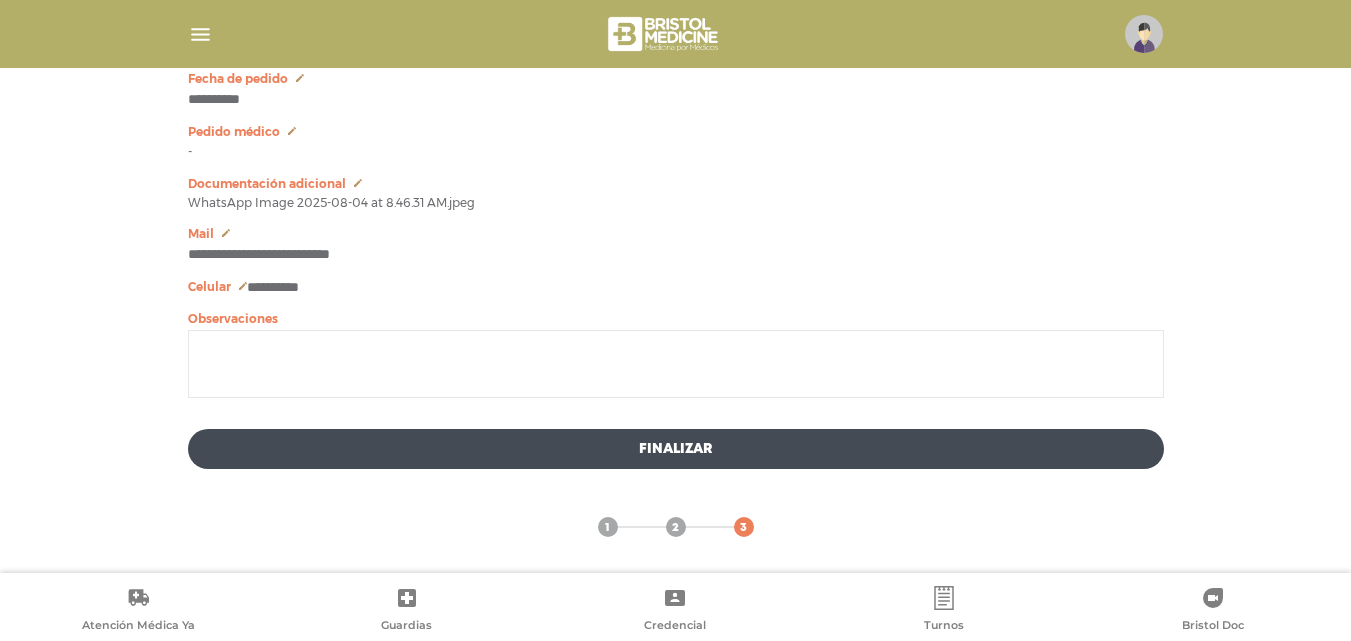 click at bounding box center [676, 364] 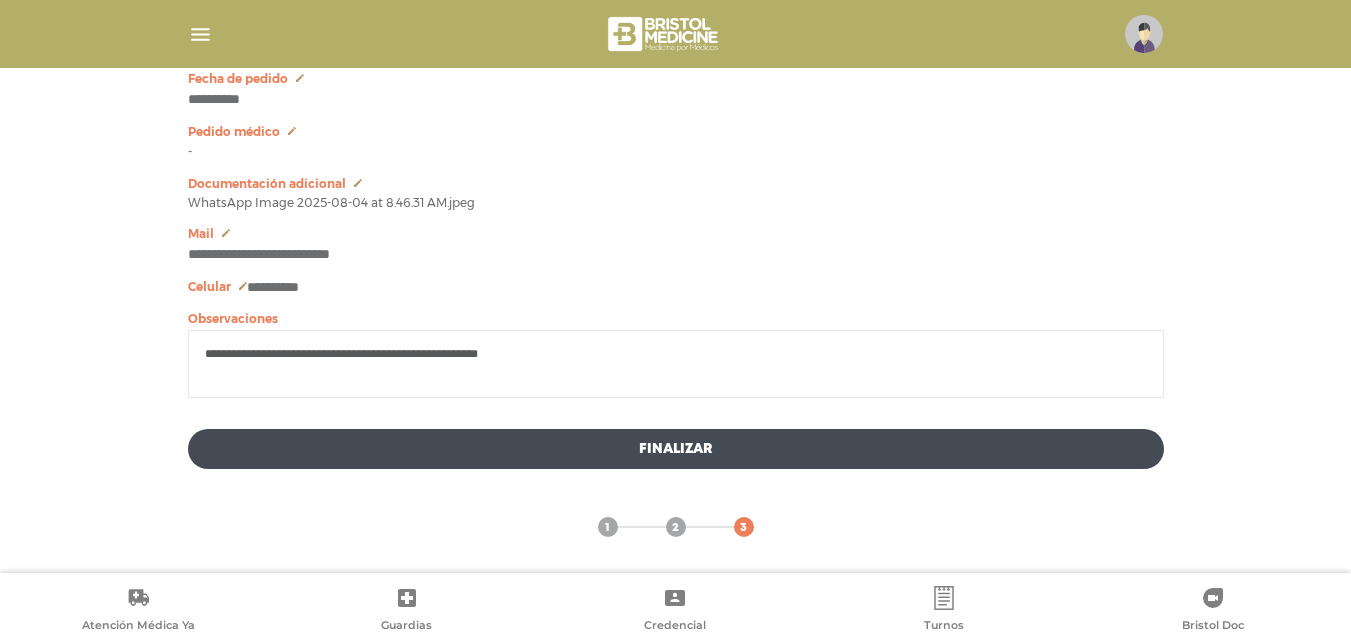 type on "**********" 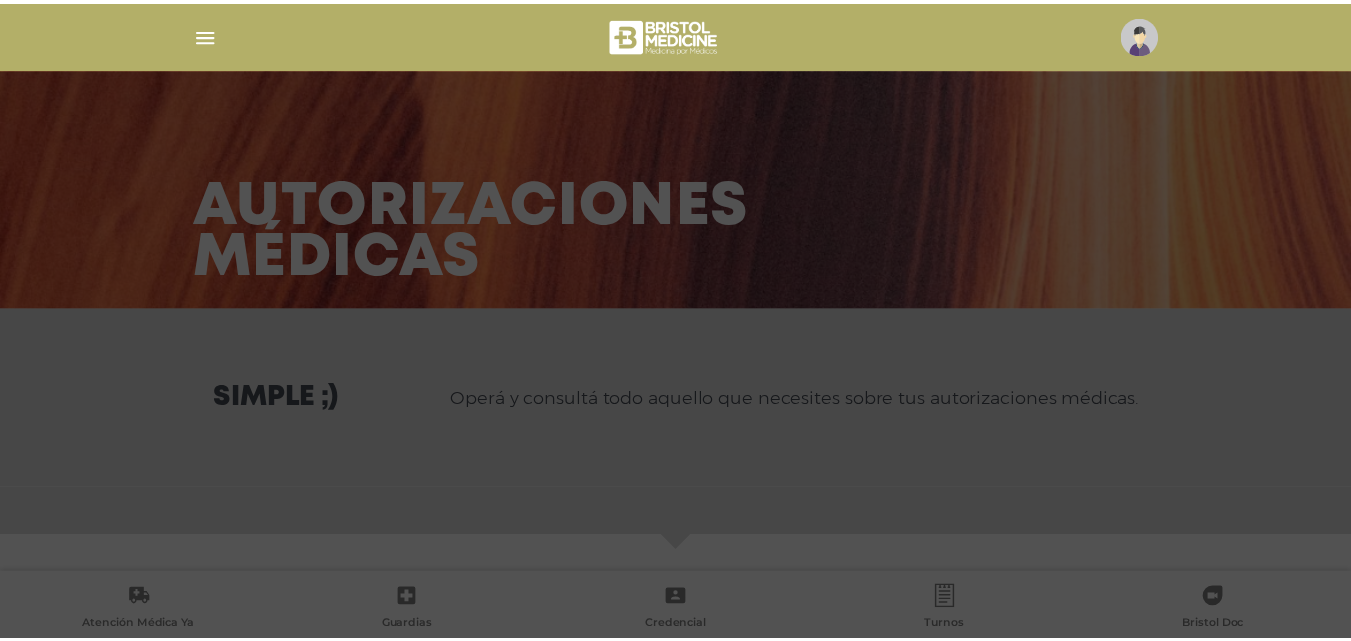 scroll, scrollTop: 0, scrollLeft: 0, axis: both 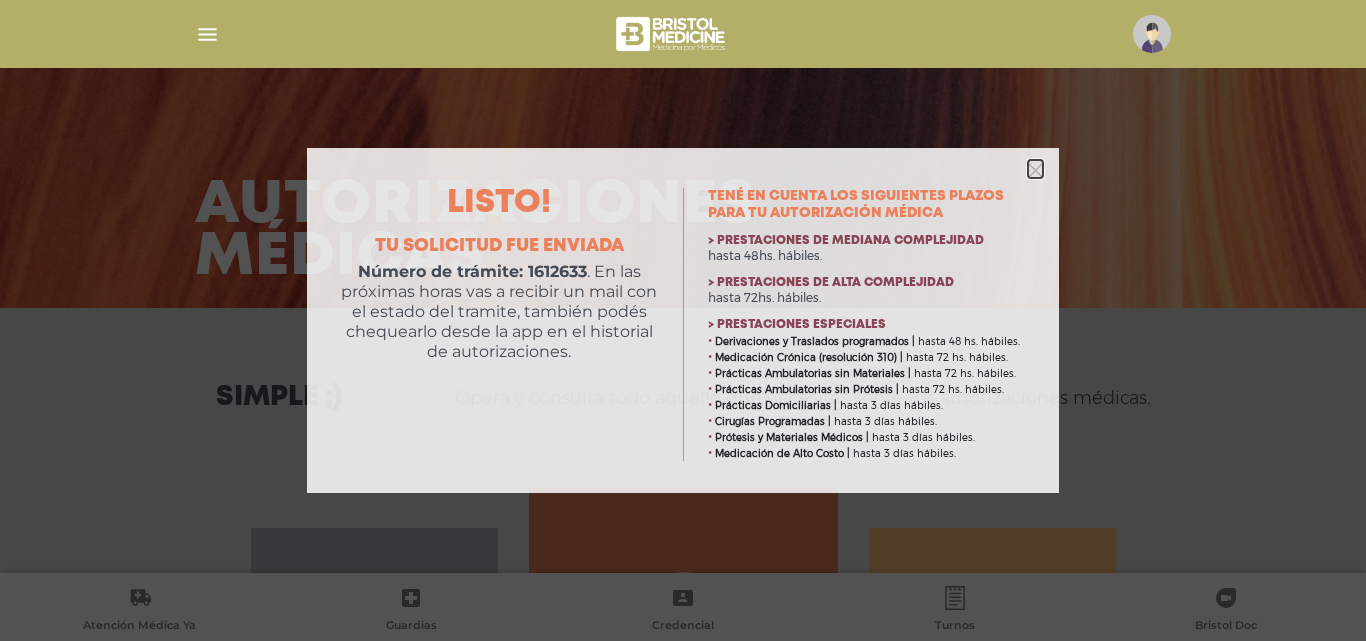 click 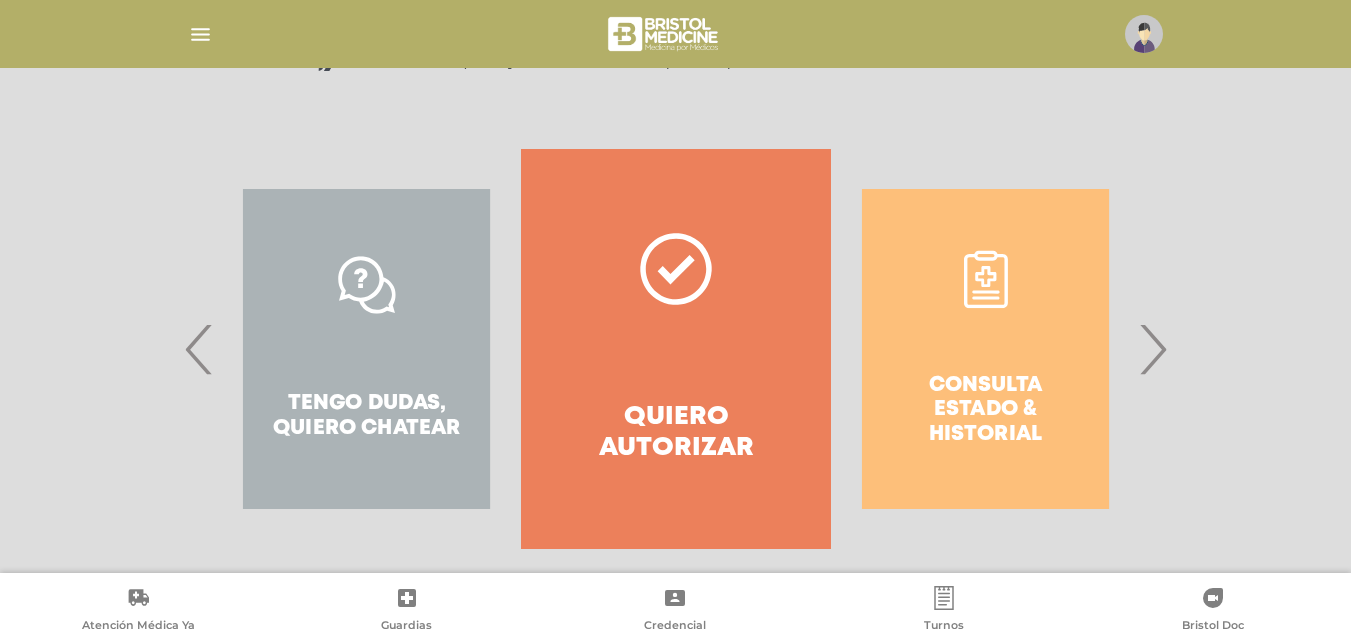 scroll, scrollTop: 363, scrollLeft: 0, axis: vertical 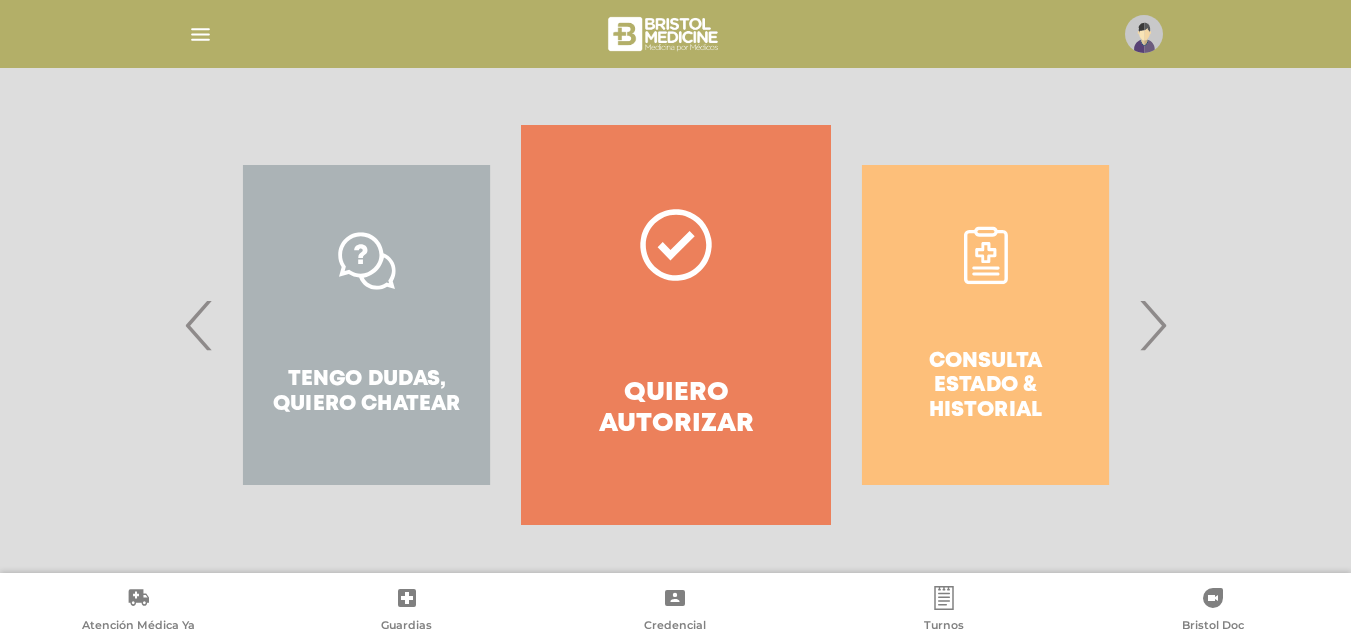 click on "Consulta estado & historial" at bounding box center [985, 325] 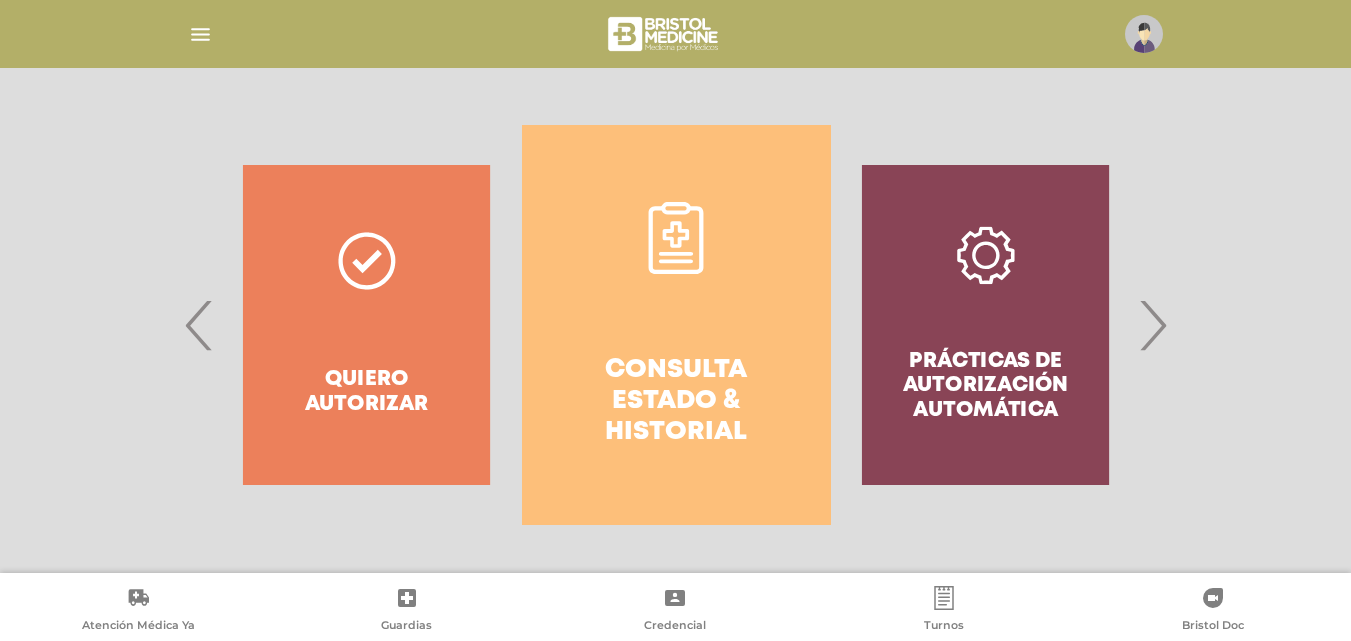 click on "Consulta estado & historial" at bounding box center (676, 325) 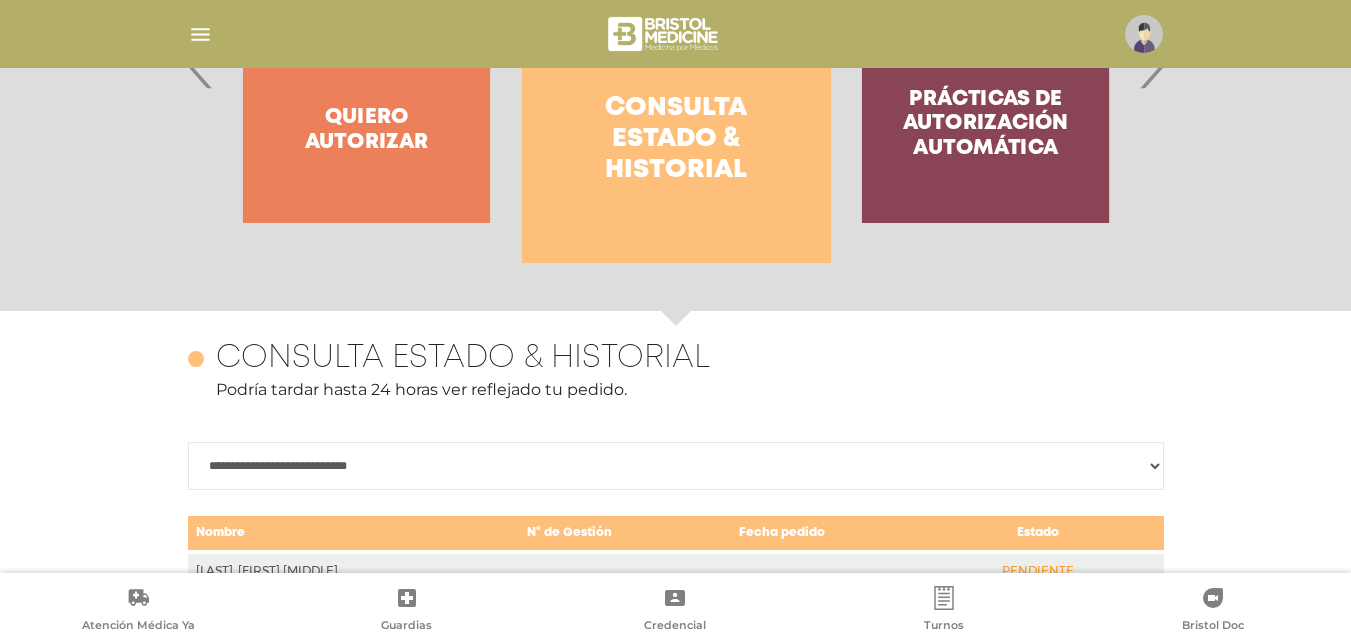scroll, scrollTop: 868, scrollLeft: 0, axis: vertical 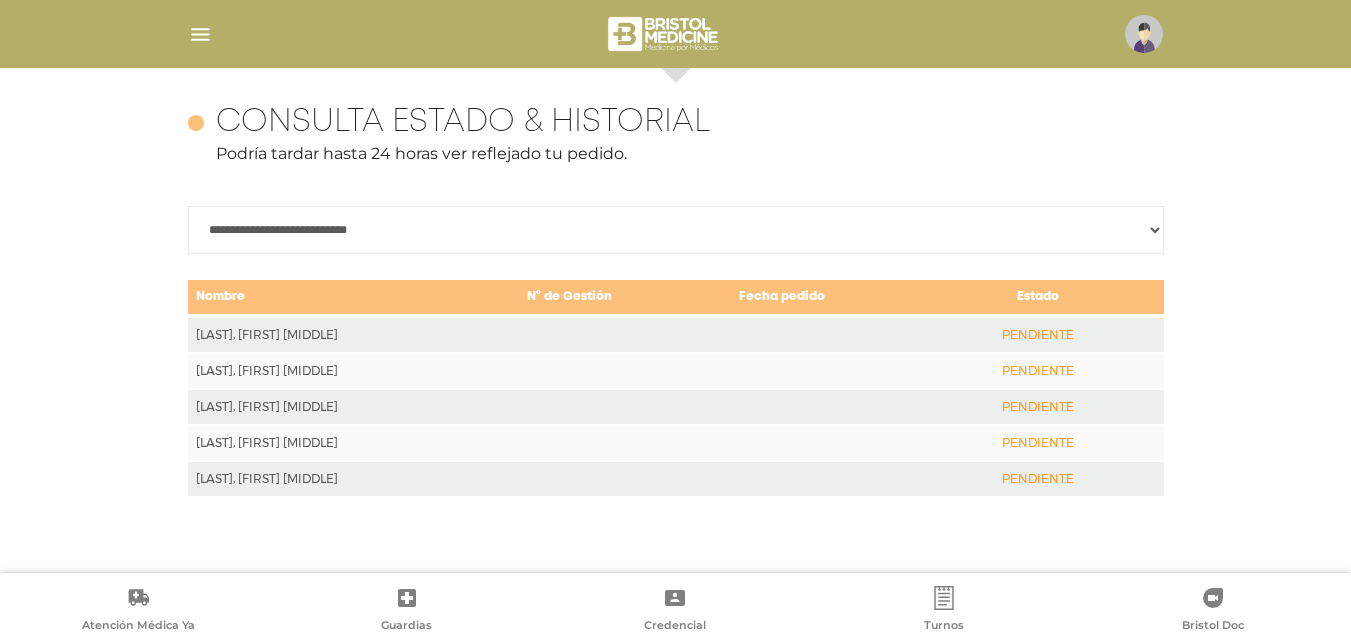 click on "PENDIENTE" at bounding box center (1037, 334) 